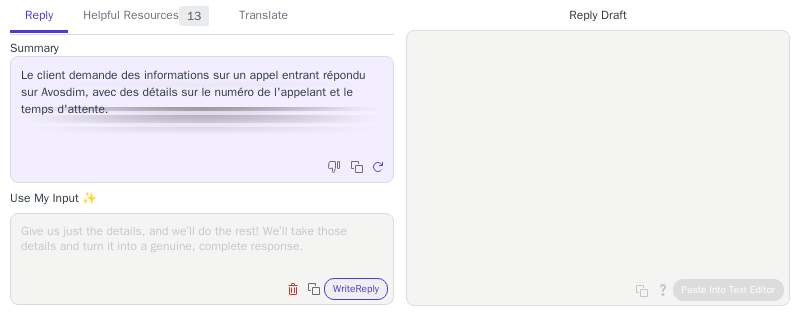 scroll, scrollTop: 0, scrollLeft: 0, axis: both 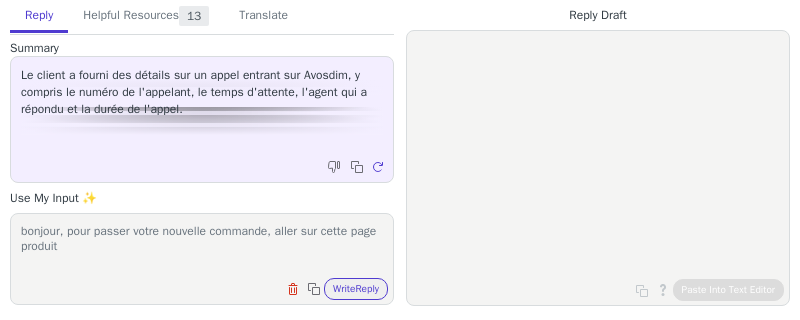 click on "bonjour, pour passer votre nouvelle commande, aller sur cette page produit" at bounding box center (202, 246) 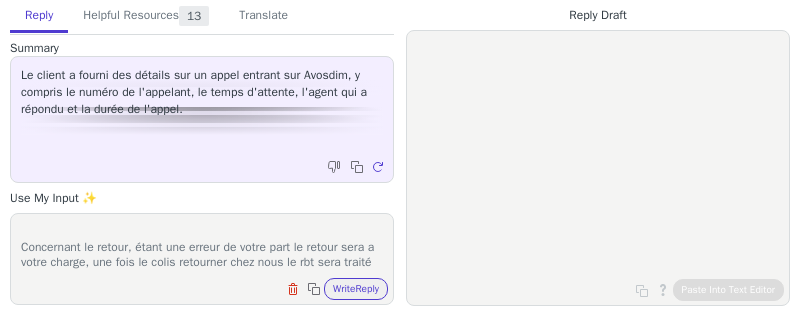 scroll, scrollTop: 170, scrollLeft: 0, axis: vertical 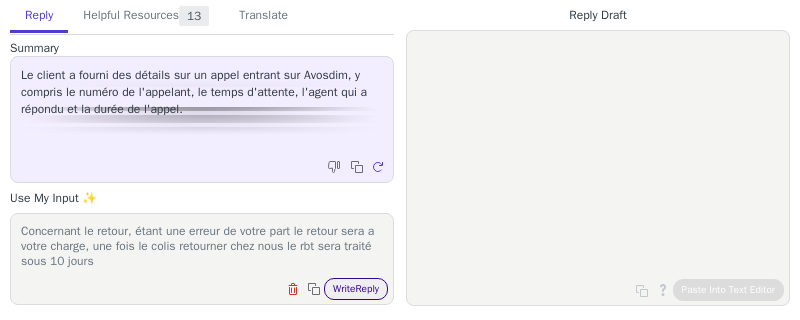 type on "bonjour, pour passer votre nouvelle commande, aller sur cette page produit https://avosdim.com/store-pour-velux-occultant.html
(il faudra crée votre compte client chez nous avant de passer commande)
Une fois cela fais , prennez la ref MK04 (voir pièce jointe)
le produit sera donc compatible avec votre fenetre
Concernant le retour, étant une erreur de votre part le retour sera a votre charge, une fois le colis retourner chez nous le rbt sera traité sous 10 jours" 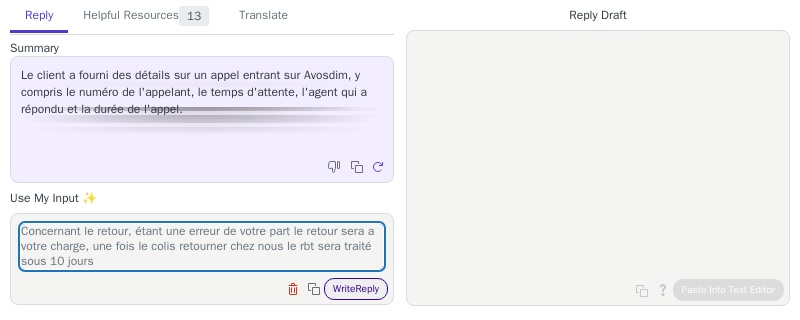 click on "Write  Reply" at bounding box center (356, 289) 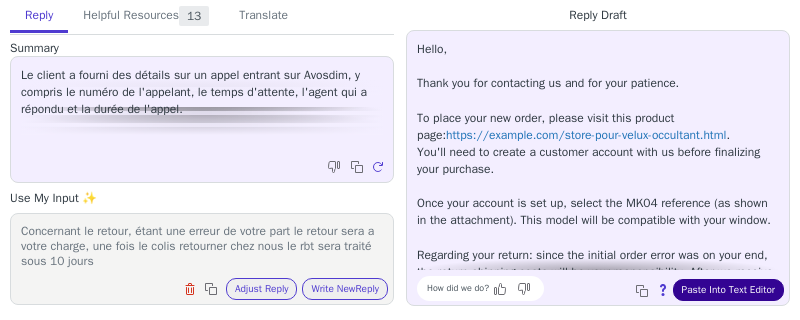 click on "Paste Into Text Editor" at bounding box center [728, 290] 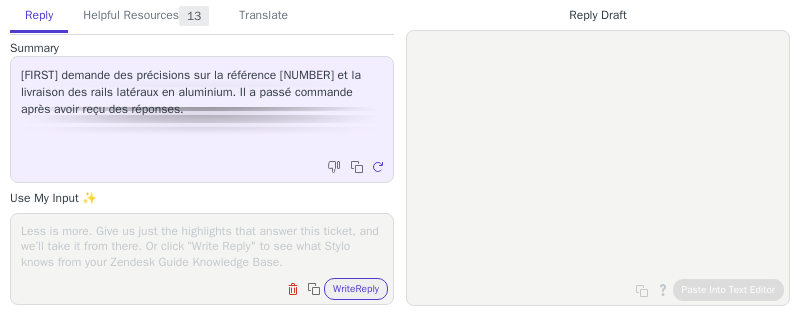 scroll, scrollTop: 0, scrollLeft: 0, axis: both 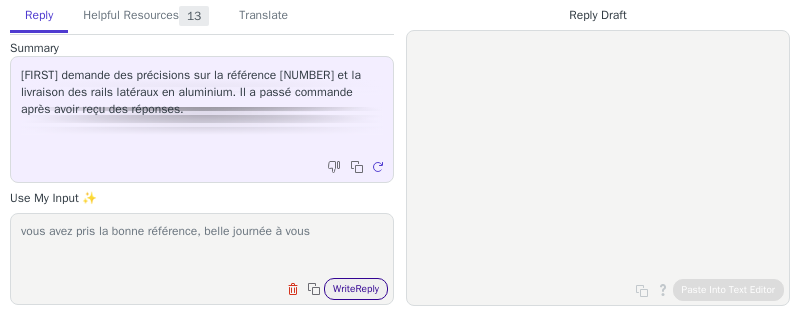 type on "vous avez pris la bonne référence, belle journée à vous" 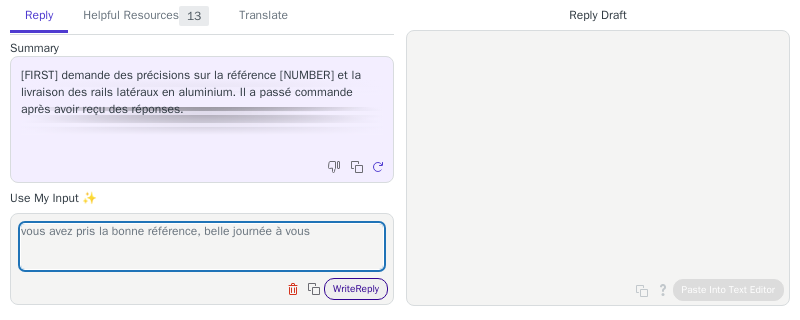 click on "Write  Reply" at bounding box center (356, 289) 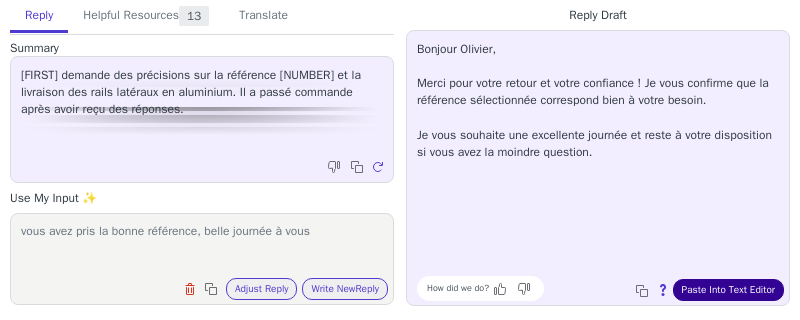 click on "Paste Into Text Editor" at bounding box center [728, 290] 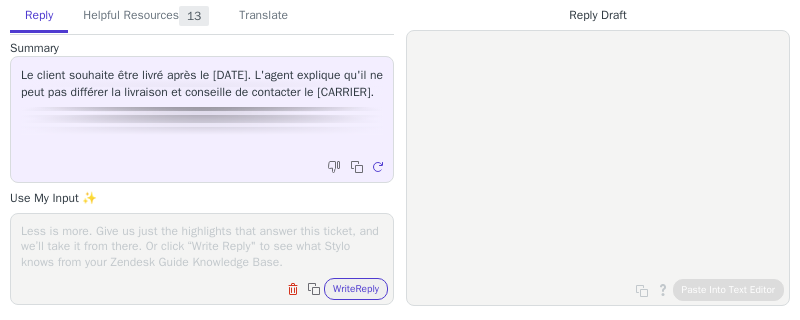 scroll, scrollTop: 0, scrollLeft: 0, axis: both 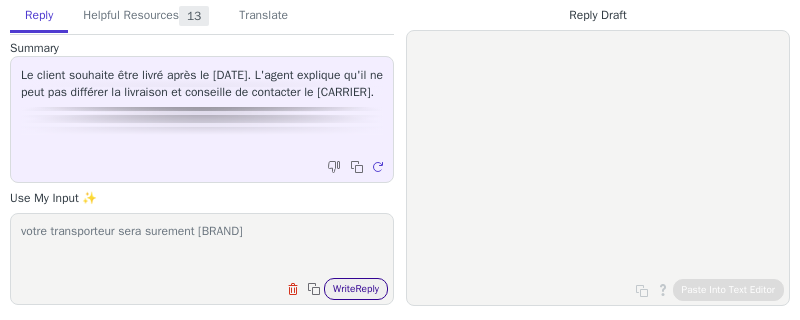 type on "votre transporteur sera surement gls" 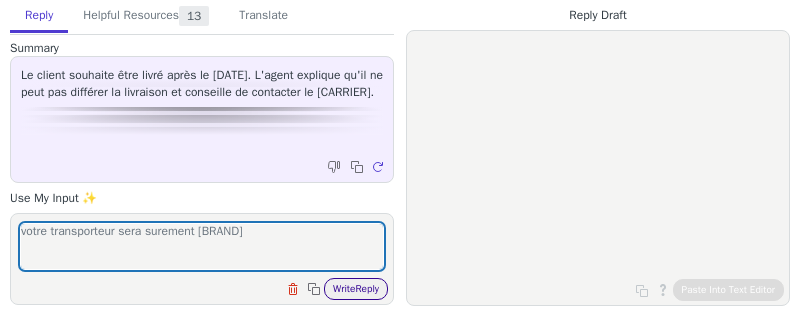 click on "Write  Reply" at bounding box center (356, 289) 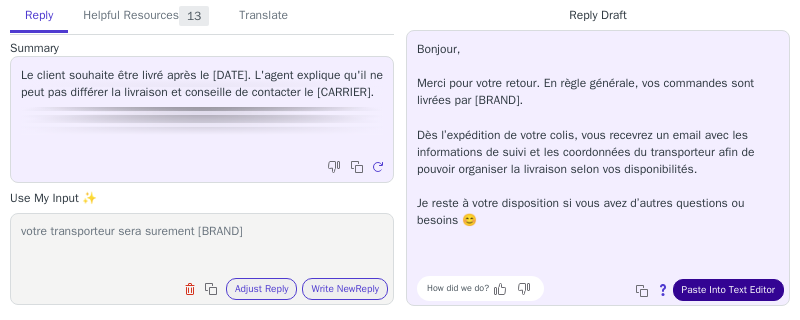 click on "Paste Into Text Editor" at bounding box center [728, 290] 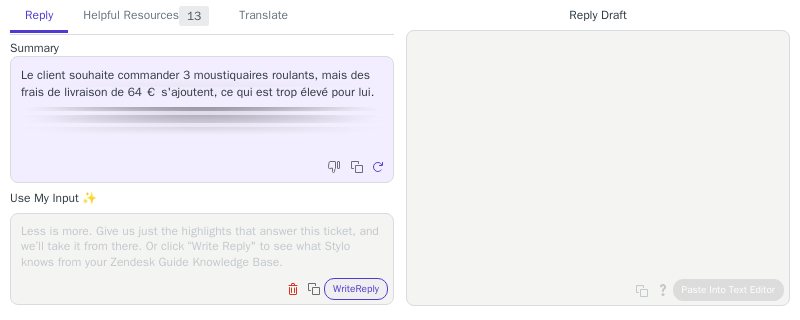 scroll, scrollTop: 0, scrollLeft: 0, axis: both 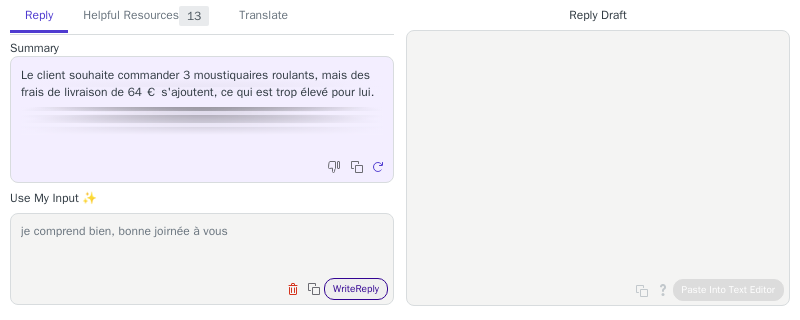 type on "je comprend bien, bonne joirnée à vous" 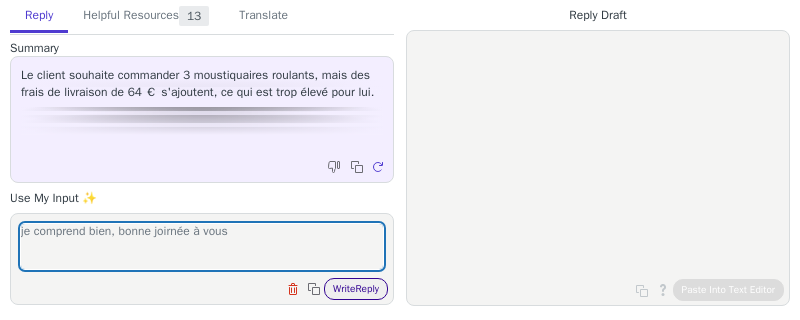 click on "Write  Reply" at bounding box center [356, 289] 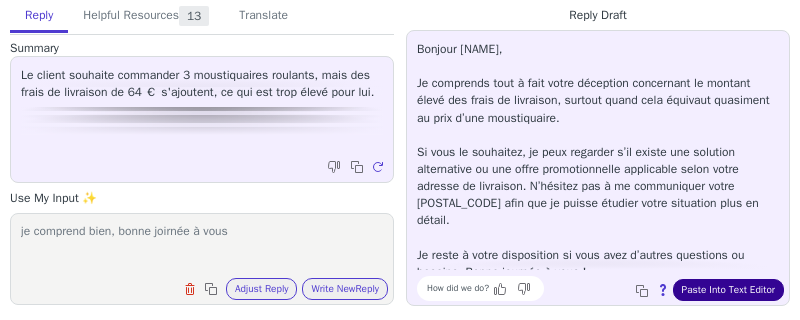 click on "Paste Into Text Editor" at bounding box center (728, 290) 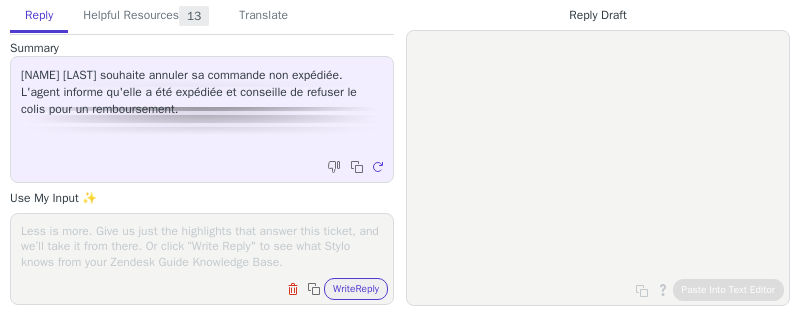 scroll, scrollTop: 0, scrollLeft: 0, axis: both 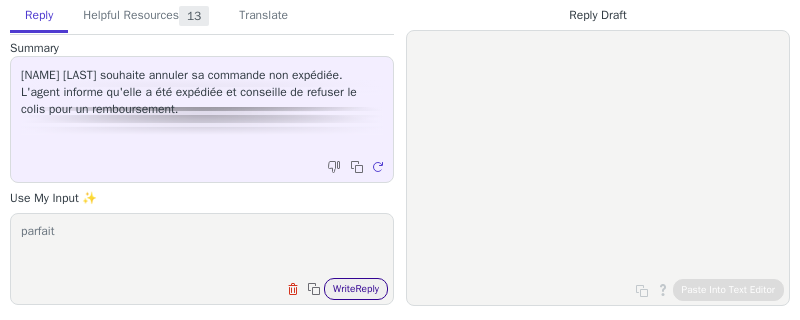 type on "parfait" 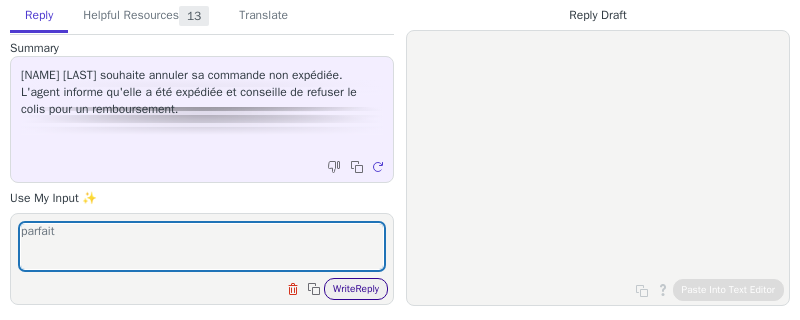 click on "Write  Reply" at bounding box center (356, 289) 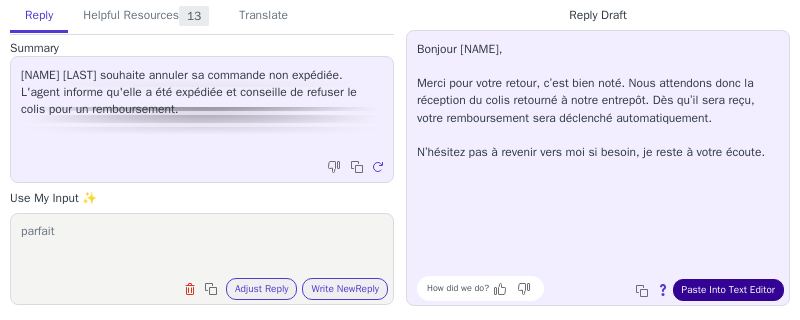 click on "Paste Into Text Editor" at bounding box center (728, 290) 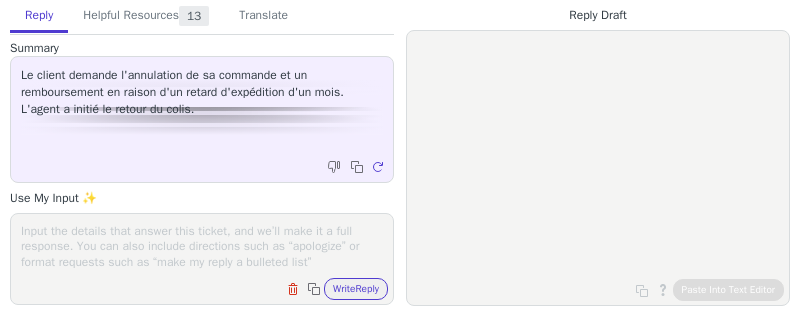 scroll, scrollTop: 0, scrollLeft: 0, axis: both 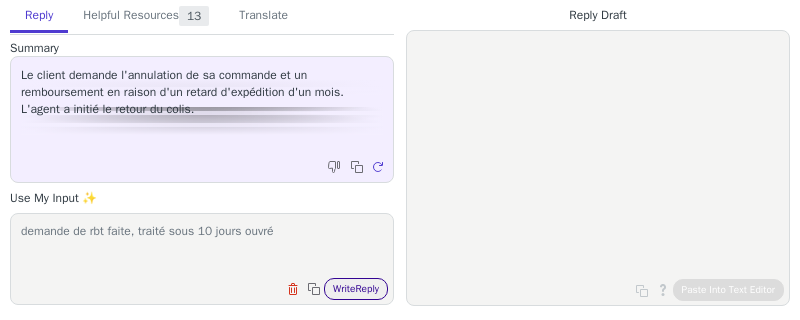type on "demande de rbt faite, traité sous 10 jours ouvré" 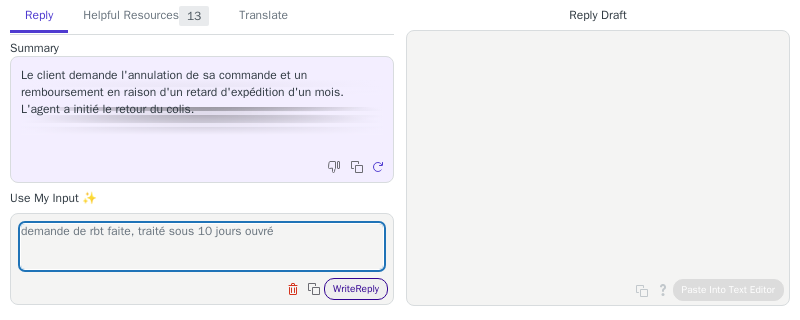 click on "Write  Reply" at bounding box center (356, 289) 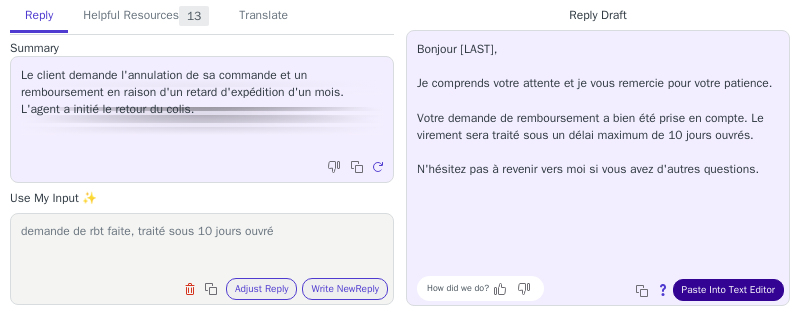 click on "Paste Into Text Editor" at bounding box center (728, 290) 